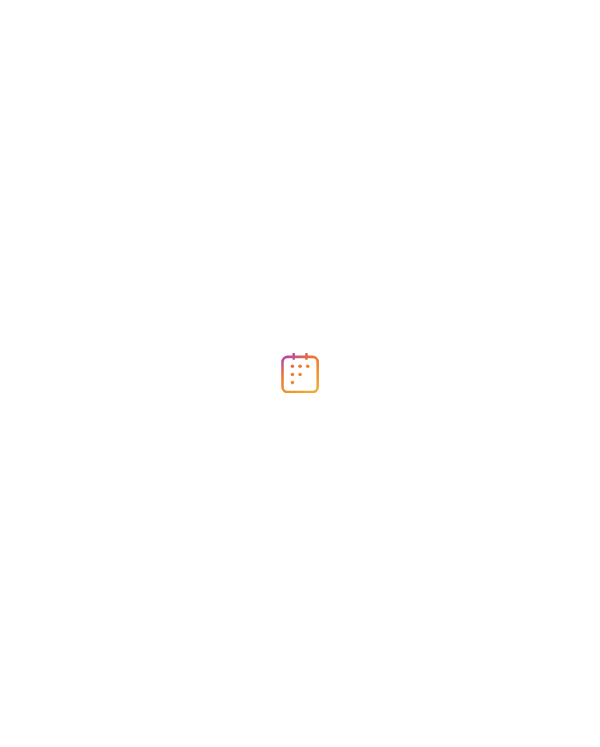 scroll, scrollTop: 0, scrollLeft: 0, axis: both 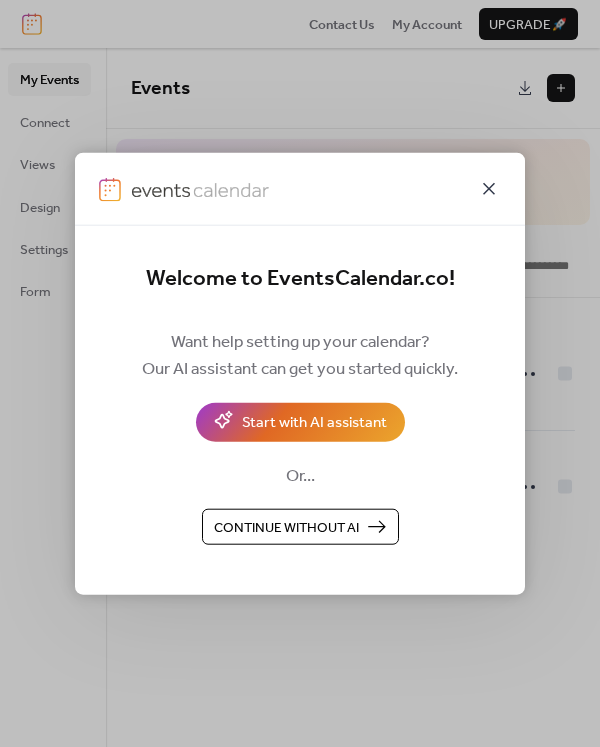 click 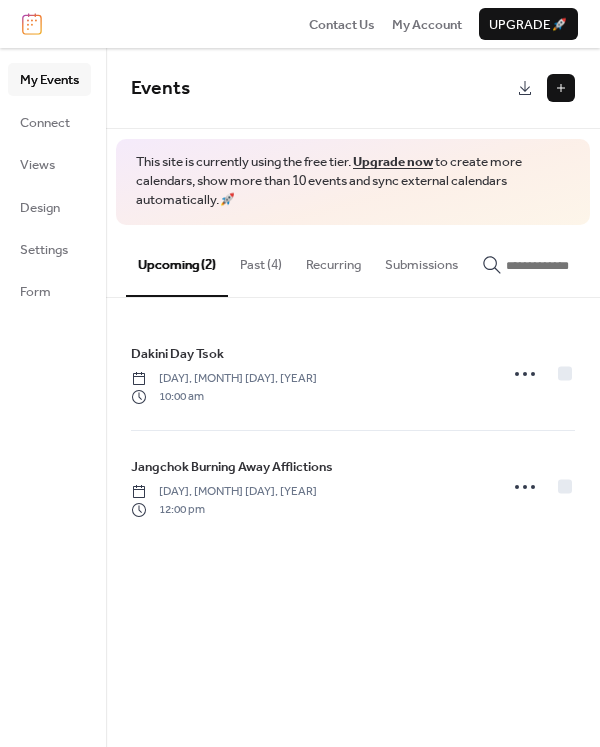 click on "Past (4)" at bounding box center [261, 260] 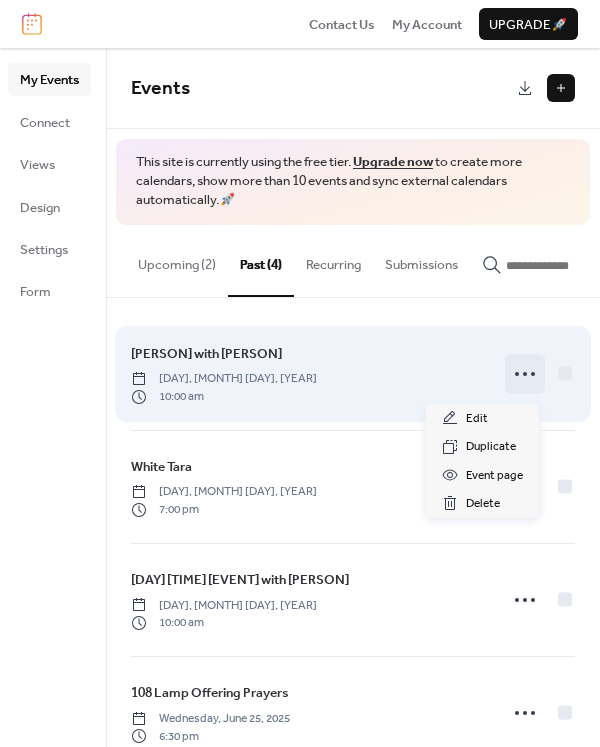 click 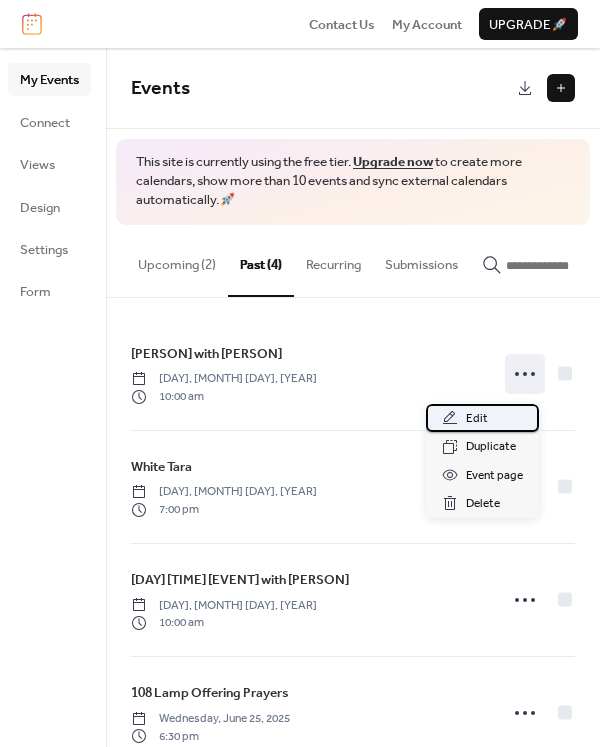 click on "Edit" at bounding box center [482, 418] 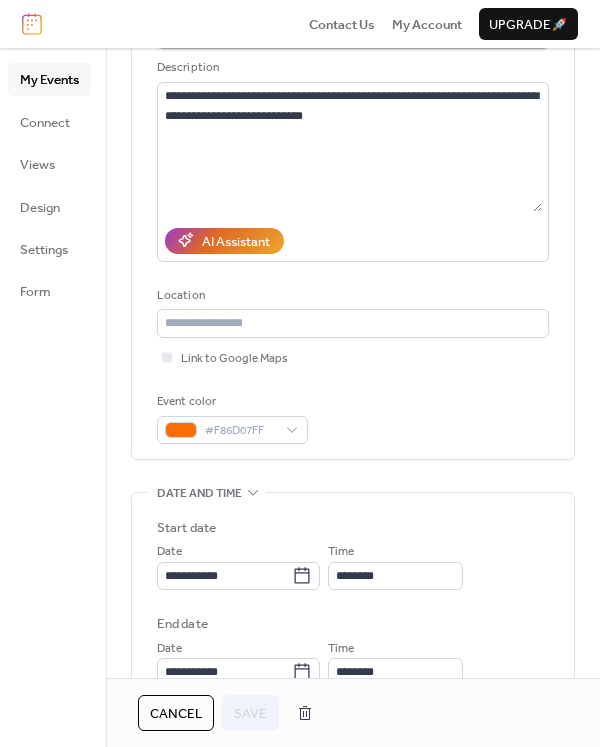 scroll, scrollTop: 275, scrollLeft: 0, axis: vertical 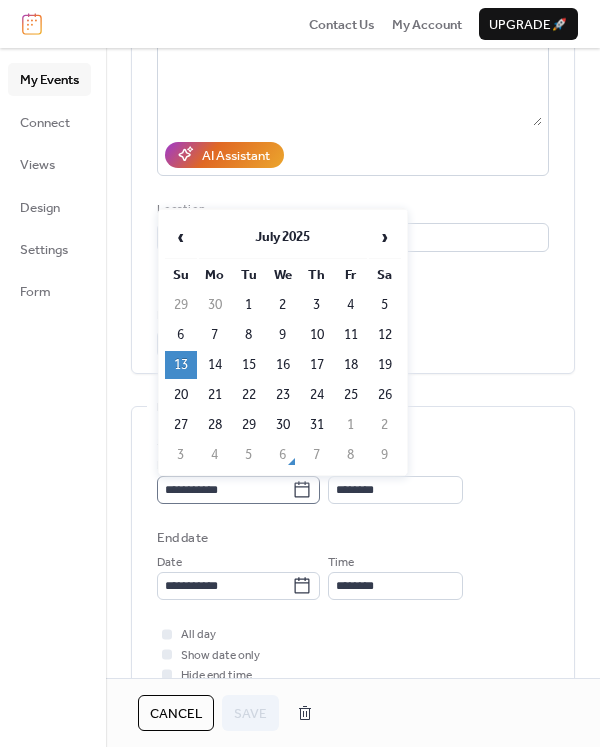 click 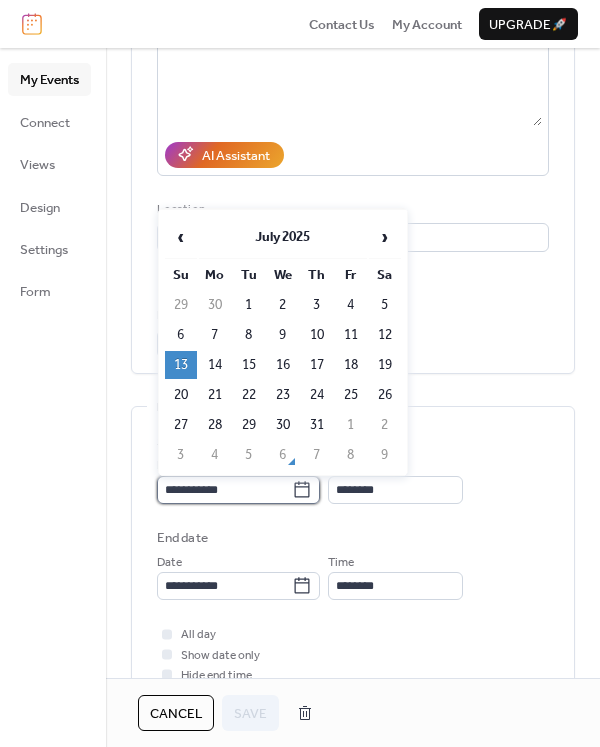 click on "**********" at bounding box center (224, 490) 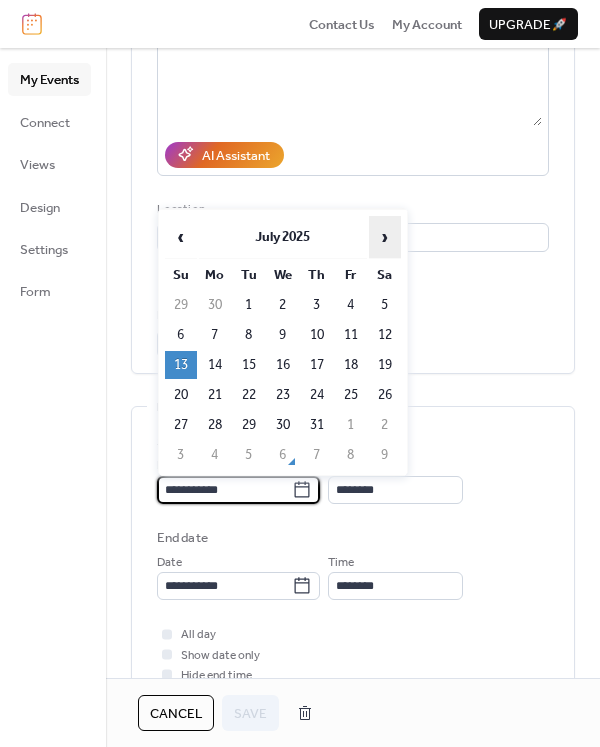 click on "›" at bounding box center [385, 237] 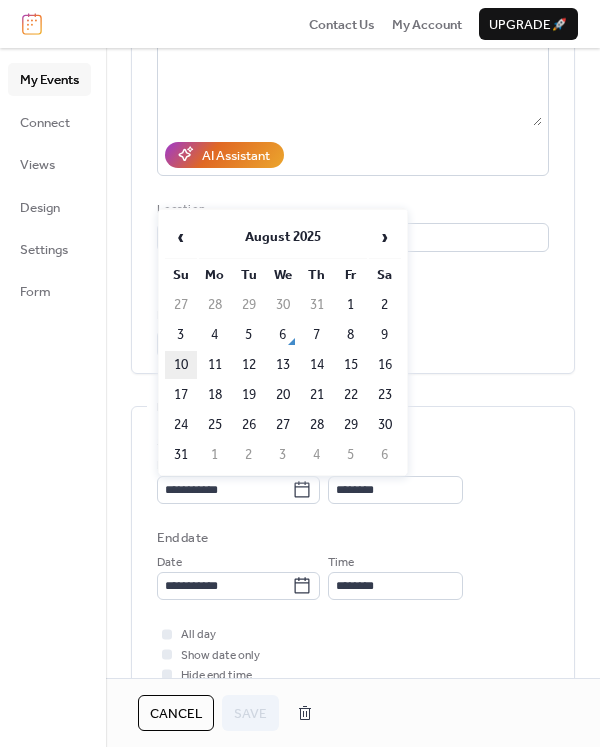 click on "10" at bounding box center (181, 365) 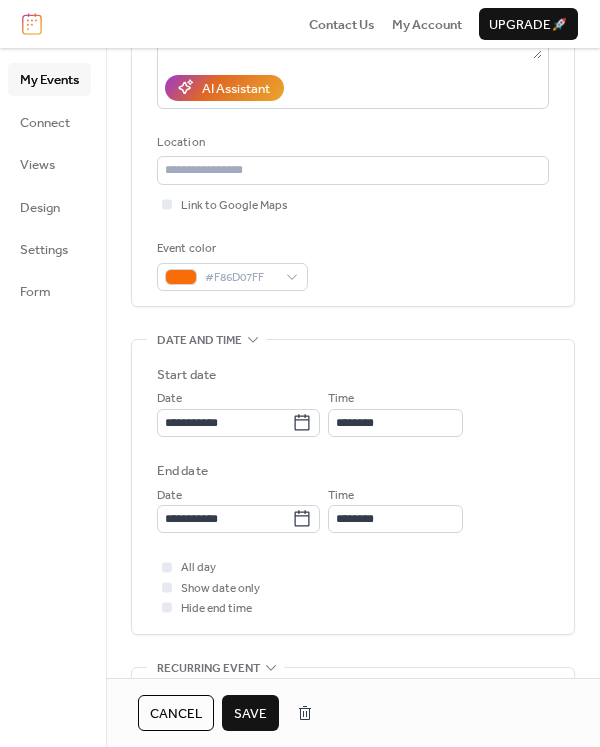 scroll, scrollTop: 350, scrollLeft: 0, axis: vertical 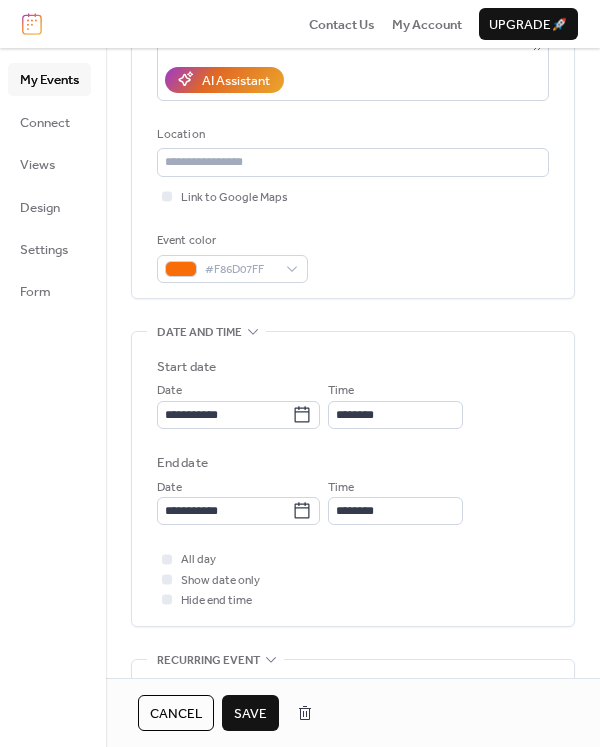 click on "Save" at bounding box center (250, 714) 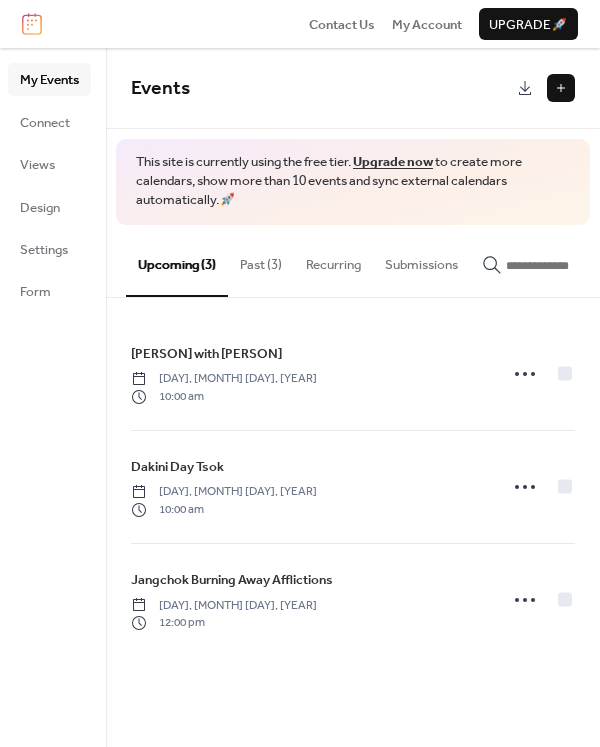 click on "Past (3)" at bounding box center (261, 260) 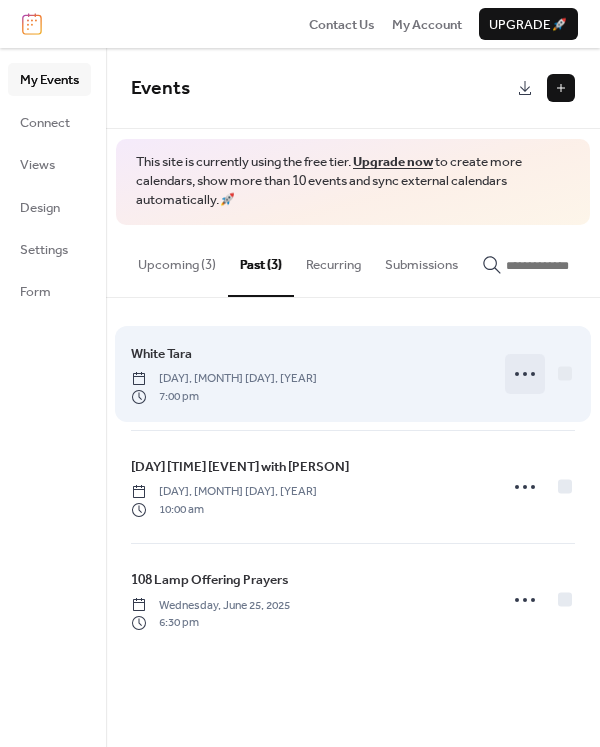click 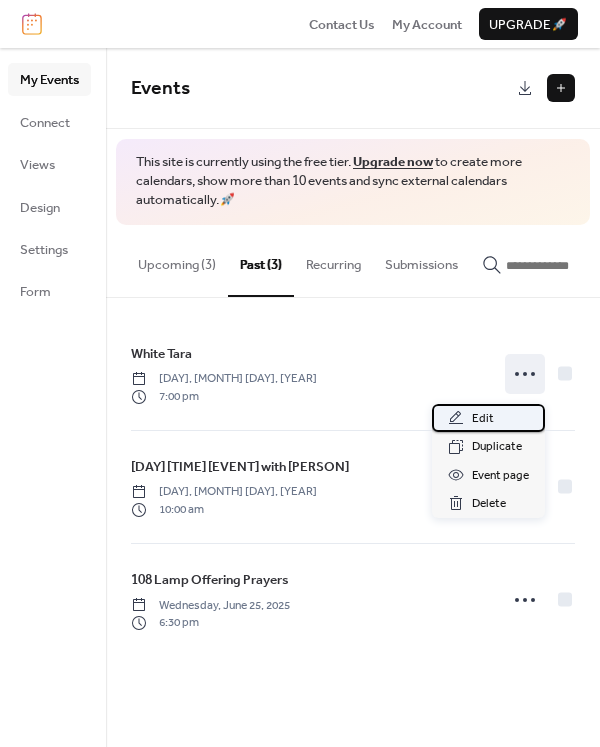 click on "Edit" at bounding box center (488, 418) 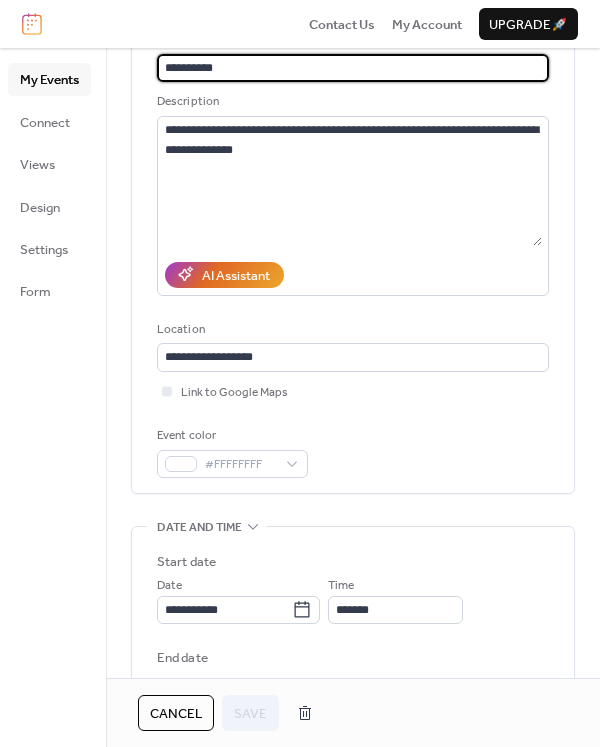 scroll, scrollTop: 176, scrollLeft: 0, axis: vertical 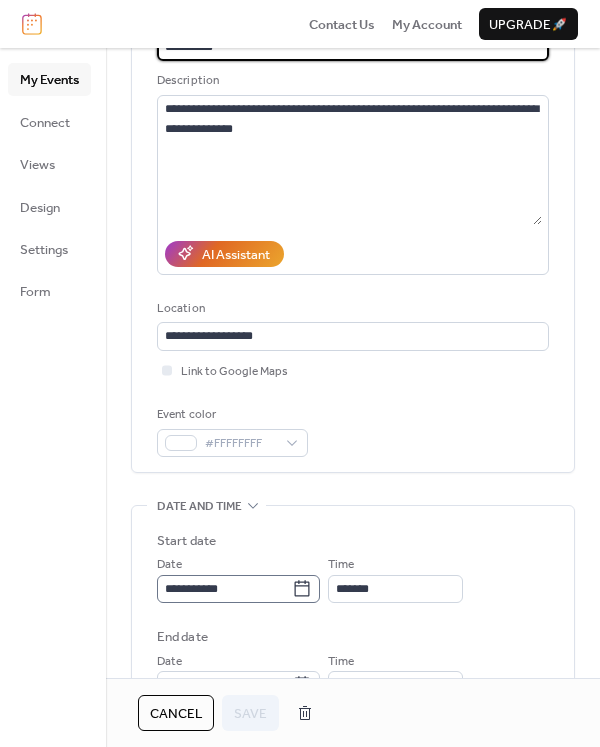 click 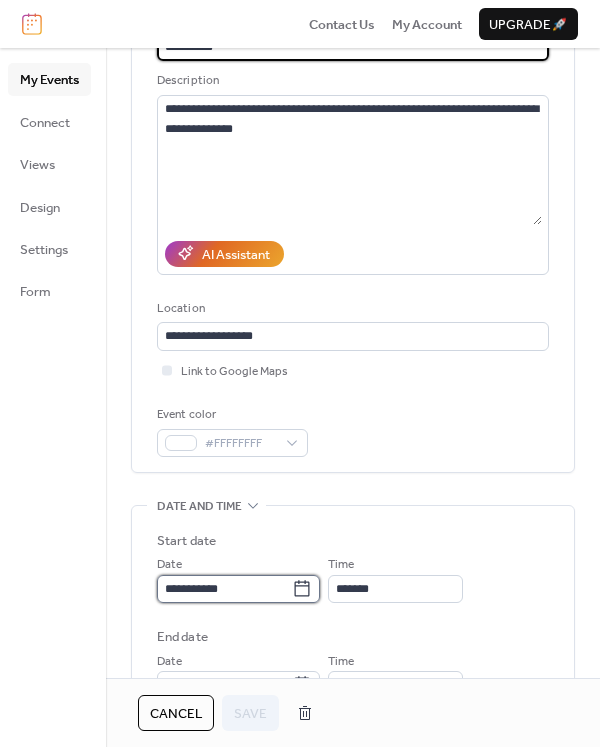 click on "**********" at bounding box center (224, 589) 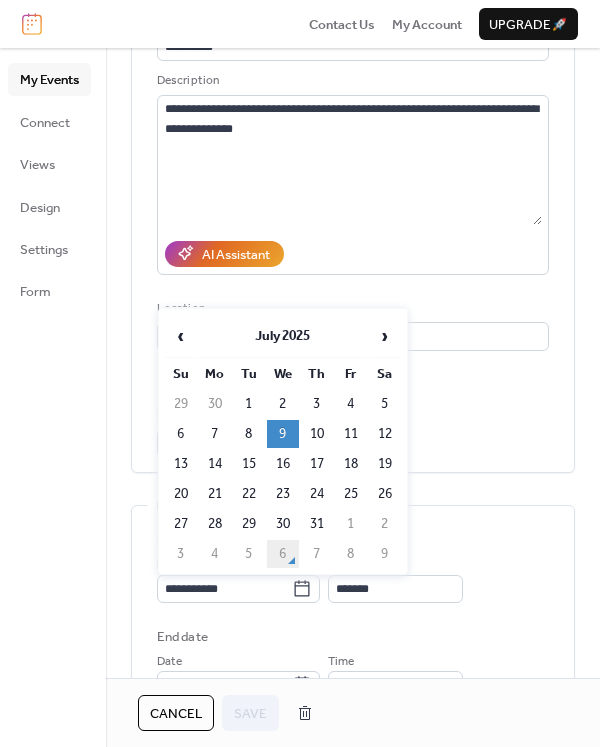 click on "6" at bounding box center (283, 554) 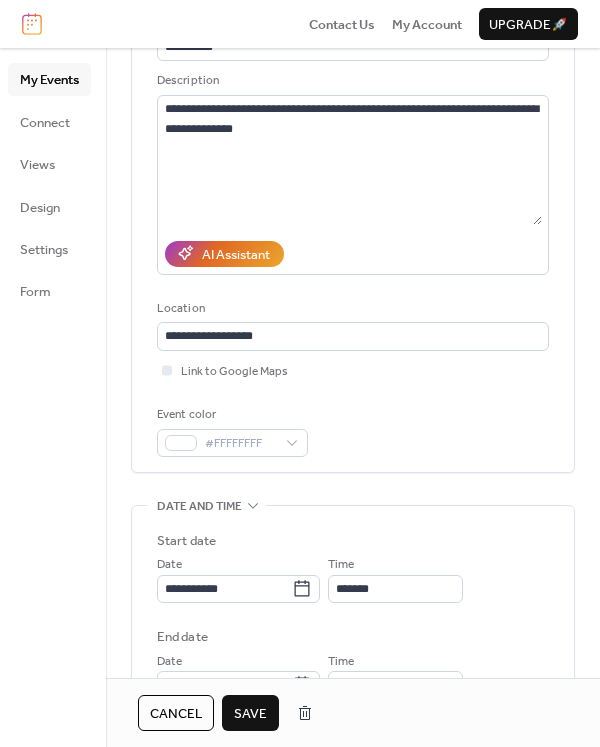 click on "Save" at bounding box center [250, 714] 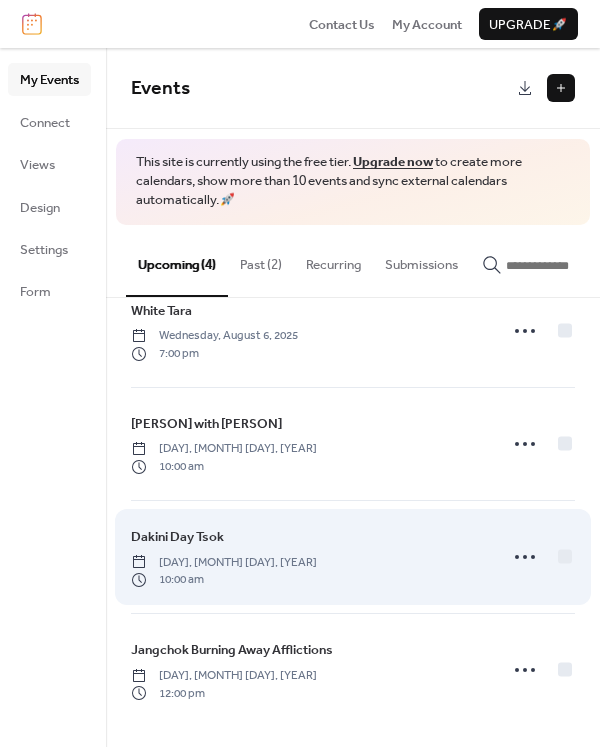 scroll, scrollTop: 0, scrollLeft: 0, axis: both 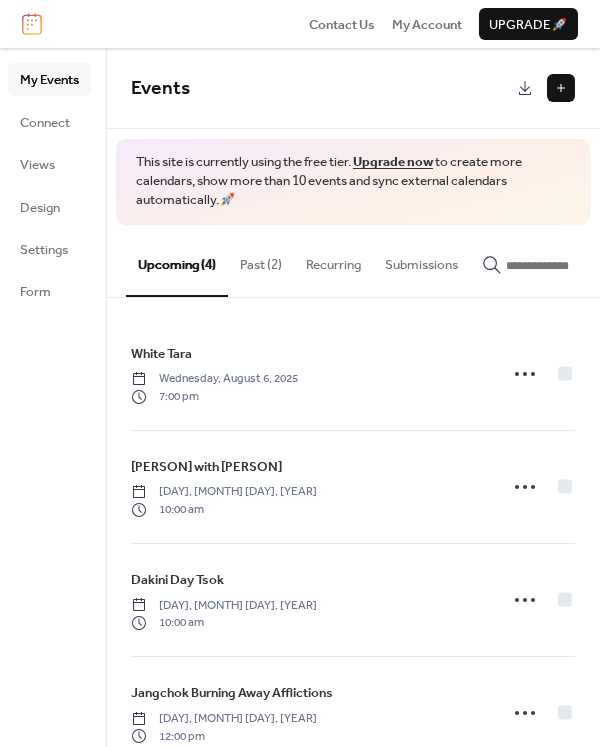 click on "Past (2)" at bounding box center (261, 260) 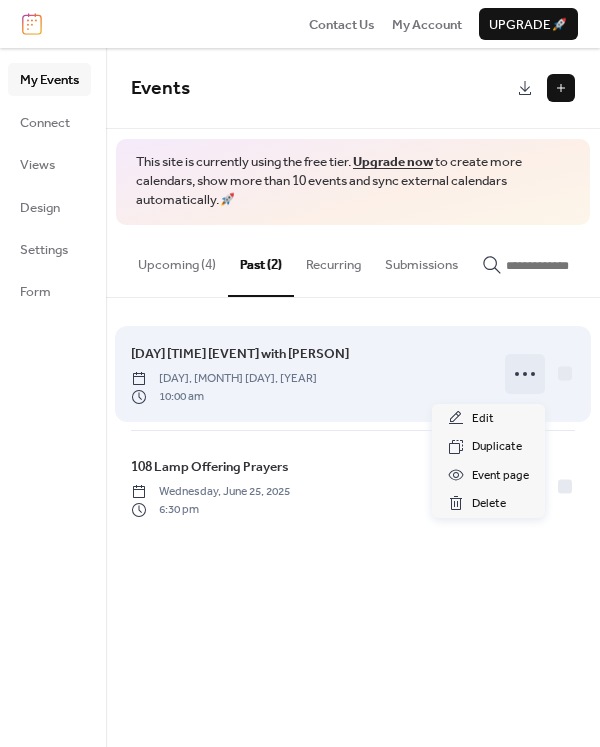 click 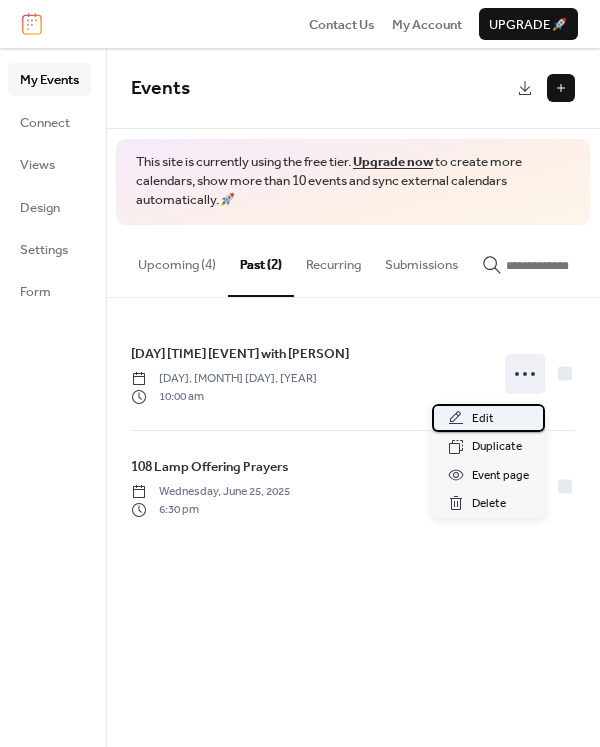click on "Edit" at bounding box center (488, 418) 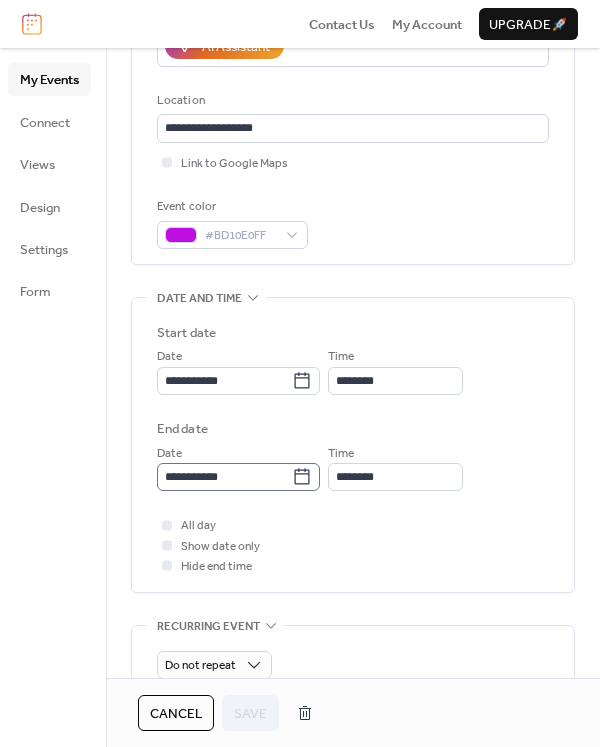 scroll, scrollTop: 386, scrollLeft: 0, axis: vertical 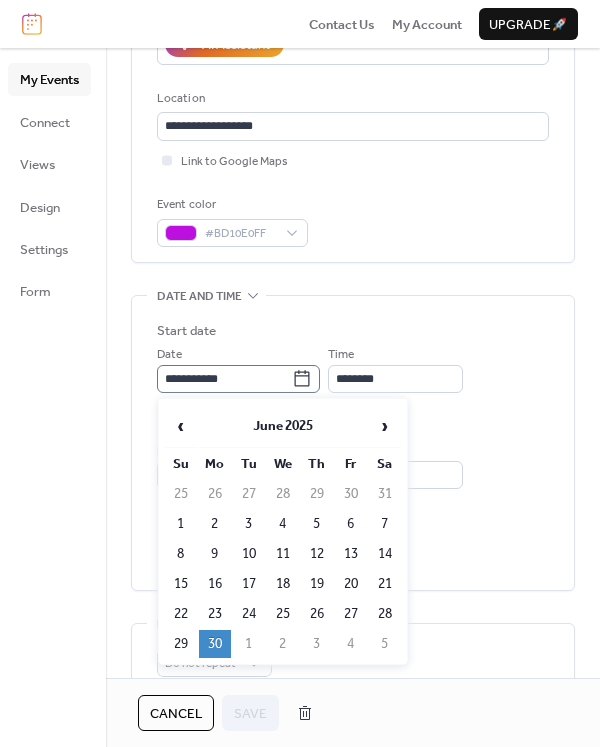 click 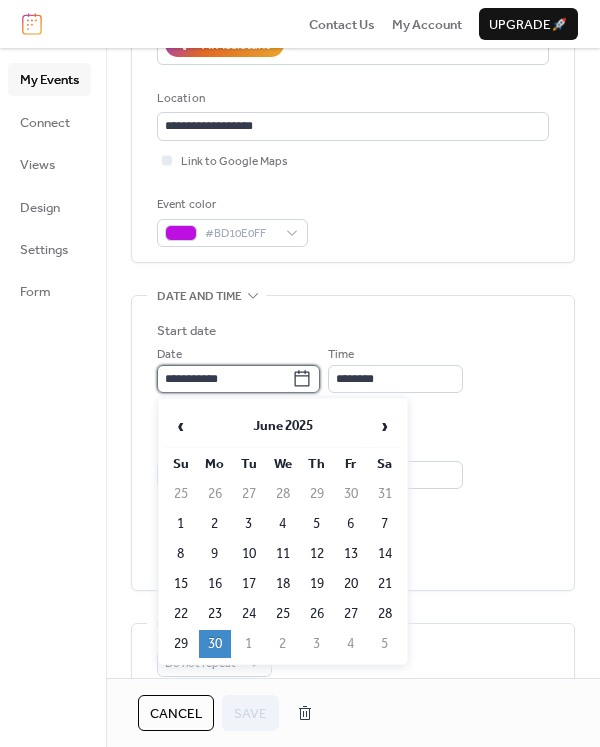 click on "**********" at bounding box center [224, 379] 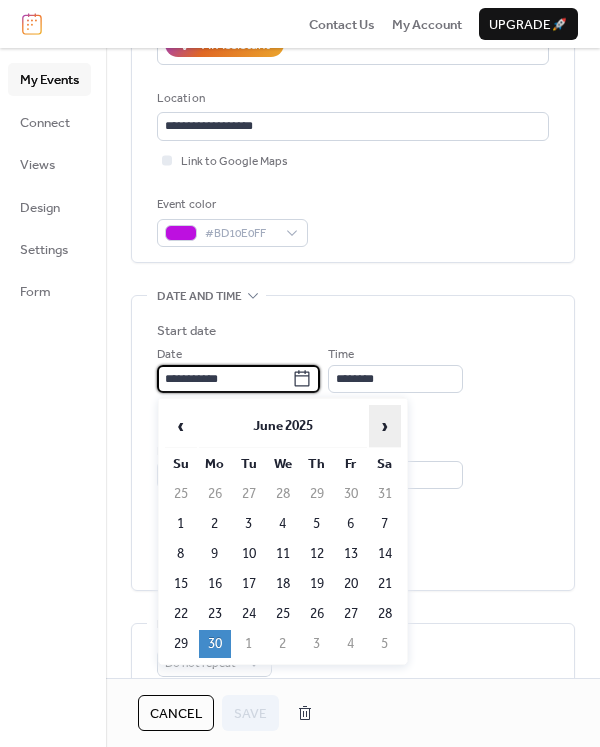 click on "›" at bounding box center (385, 426) 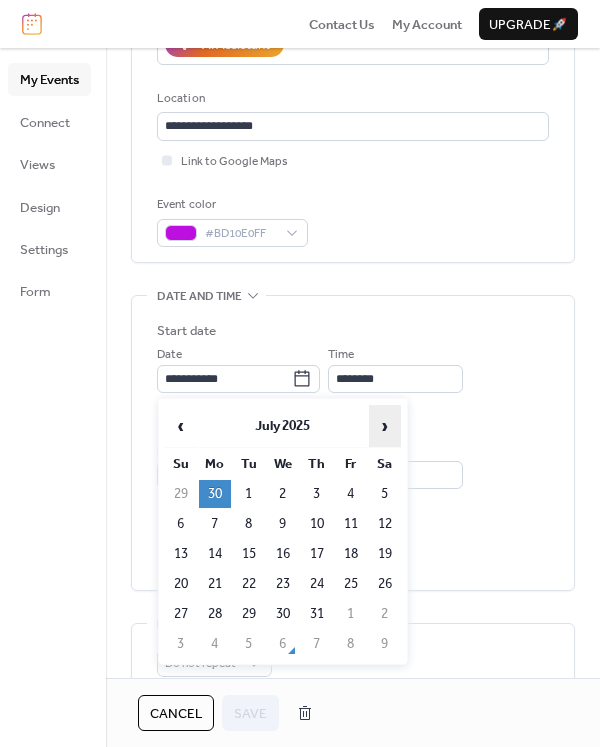 click on "›" at bounding box center (385, 426) 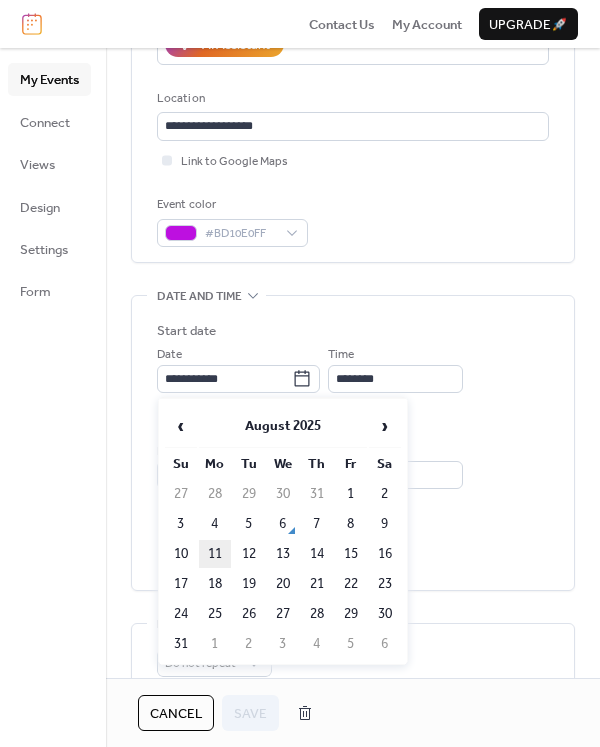 click on "11" at bounding box center [215, 554] 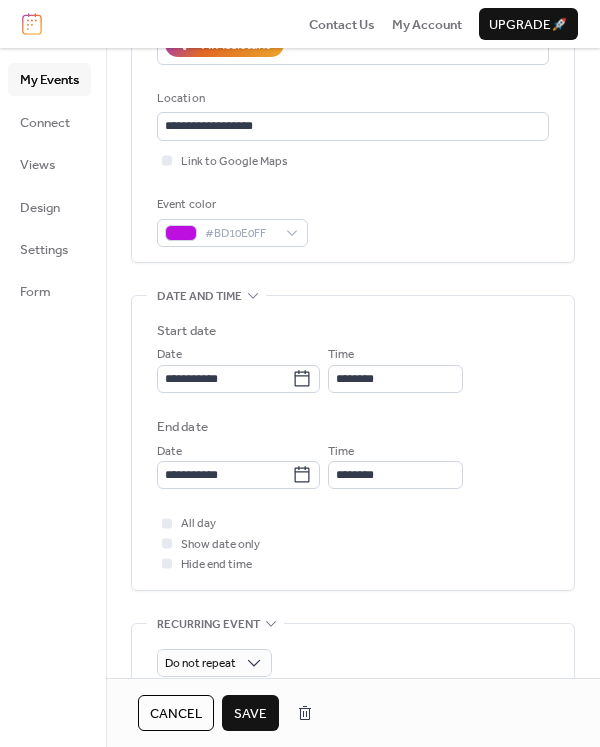 click on "Save" at bounding box center (250, 713) 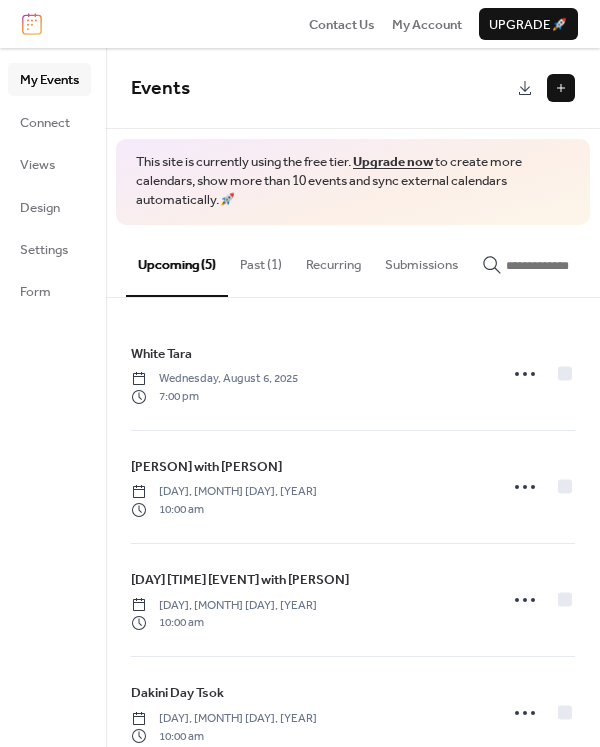click on "Past (1)" at bounding box center [261, 260] 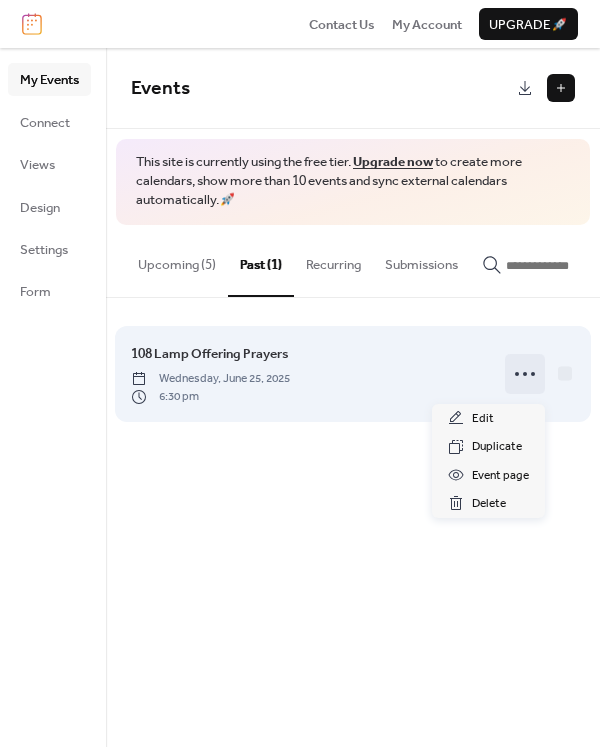 click 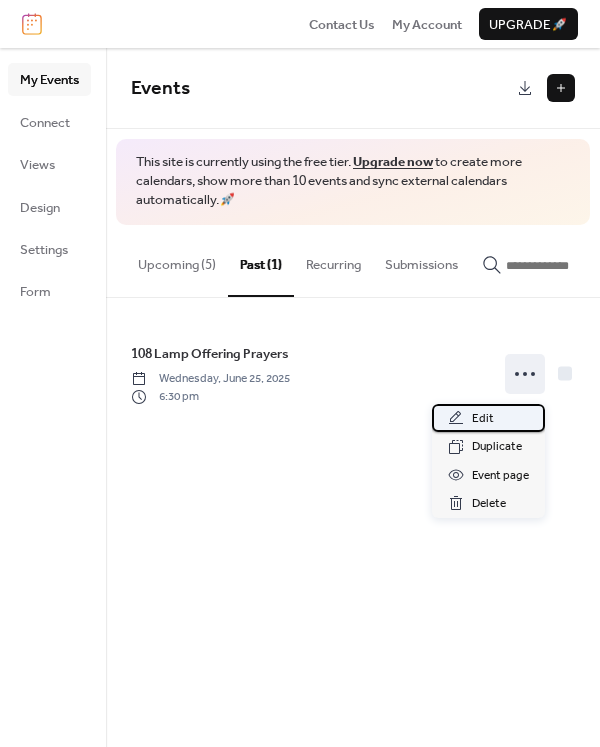 click on "Edit" at bounding box center [488, 418] 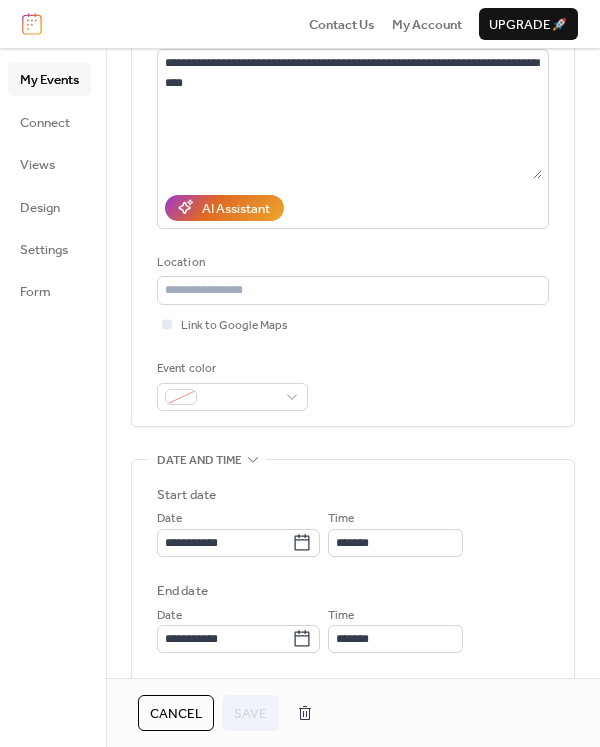 scroll, scrollTop: 262, scrollLeft: 0, axis: vertical 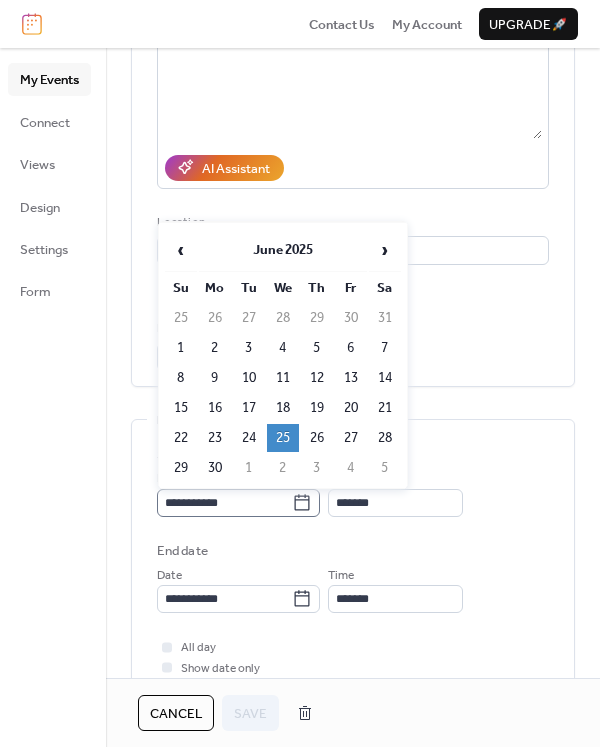 click 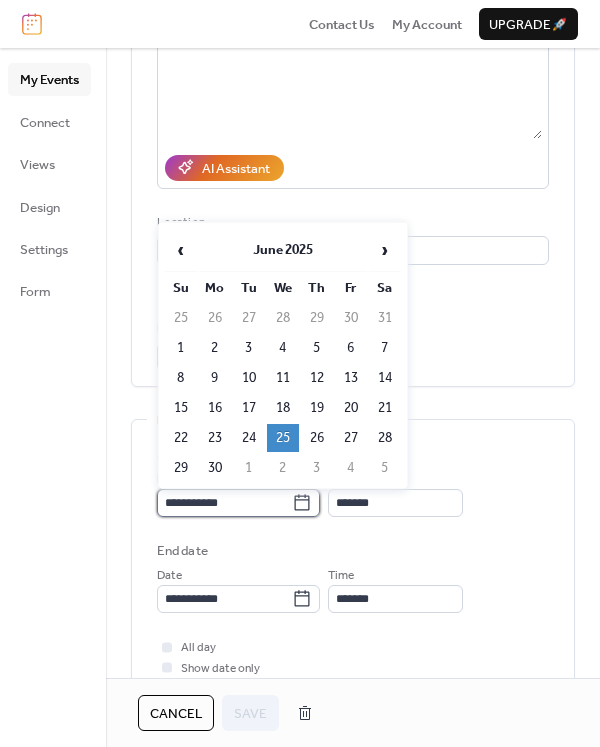 click on "**********" at bounding box center [224, 503] 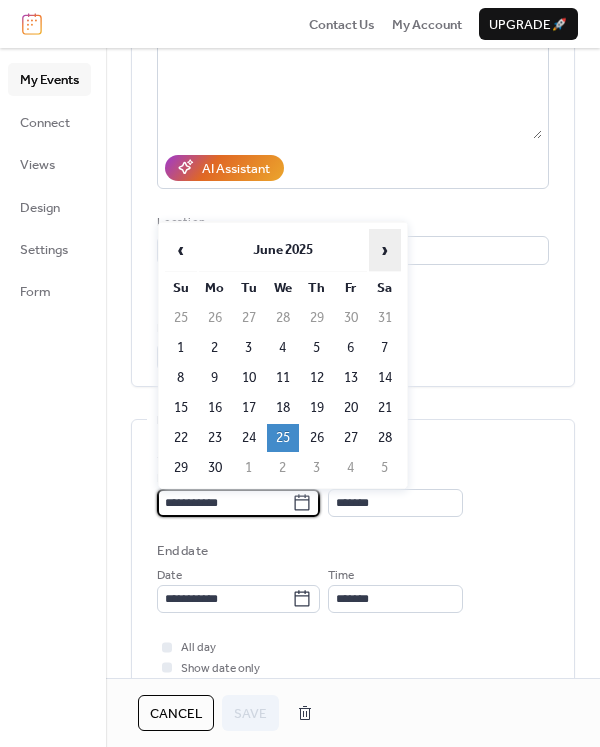 click on "›" at bounding box center [385, 250] 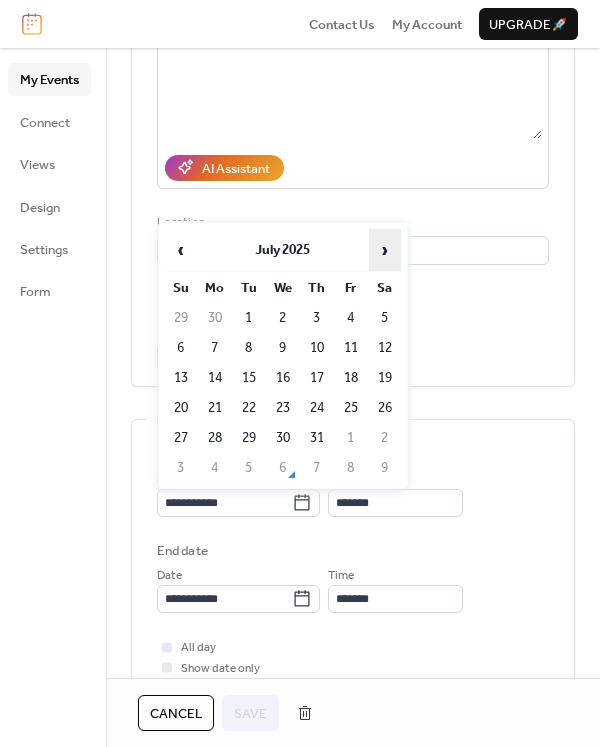 click on "›" at bounding box center (385, 250) 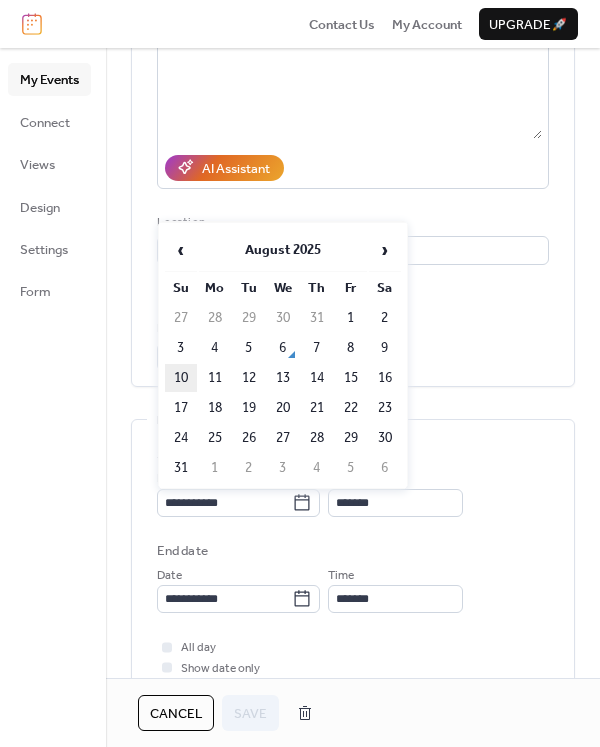 click on "10" at bounding box center (181, 378) 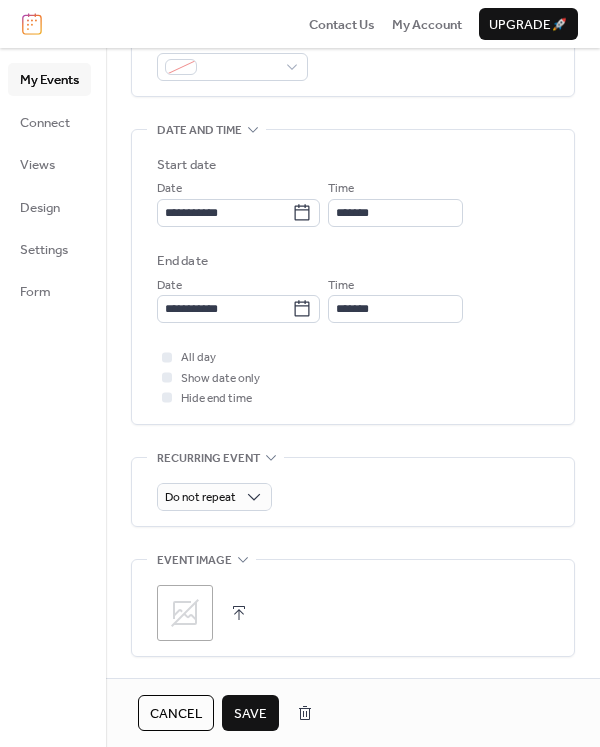 scroll, scrollTop: 559, scrollLeft: 0, axis: vertical 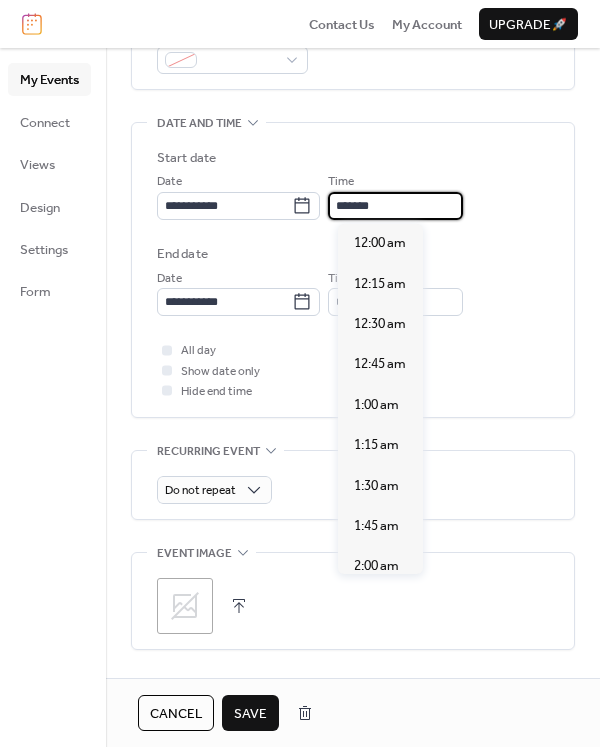 click on "*******" at bounding box center (395, 206) 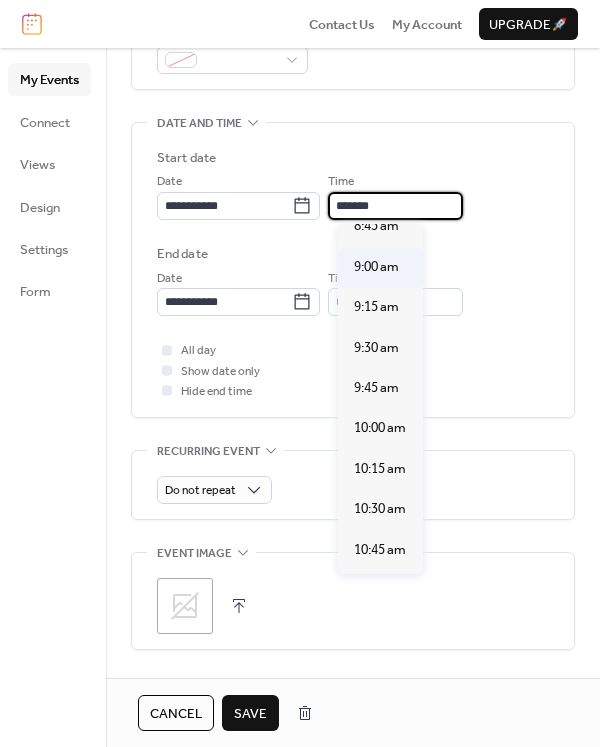 scroll, scrollTop: 1434, scrollLeft: 0, axis: vertical 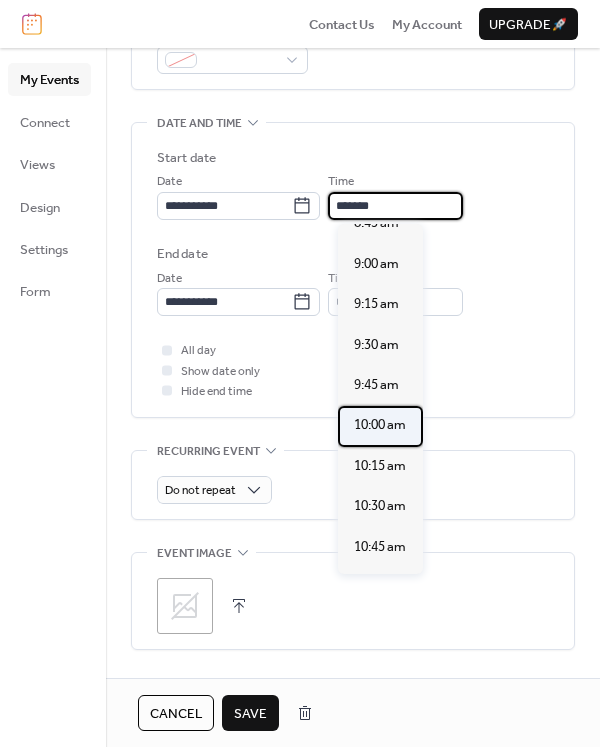 click on "10:00 am" at bounding box center (380, 425) 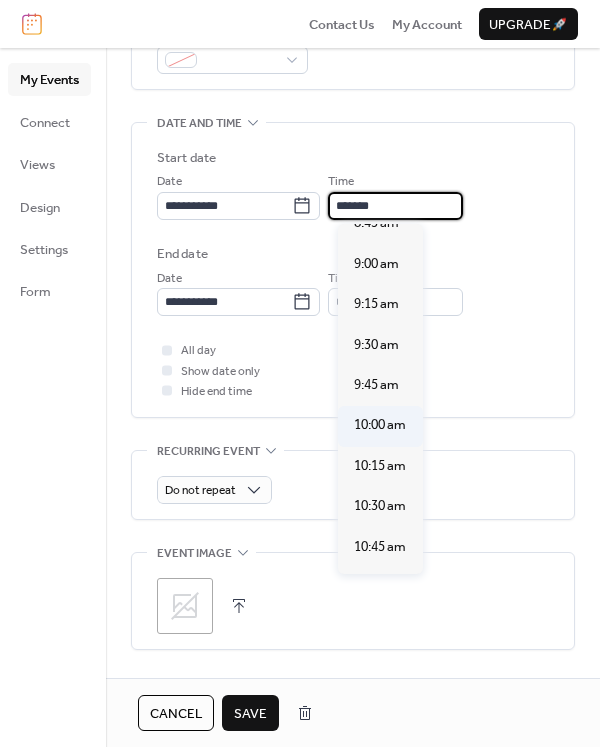 type on "********" 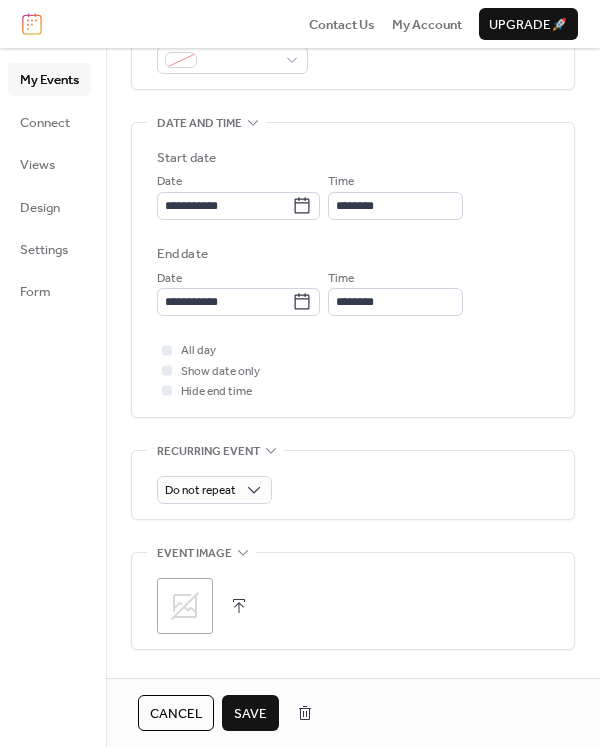 click on "Save" at bounding box center [250, 714] 